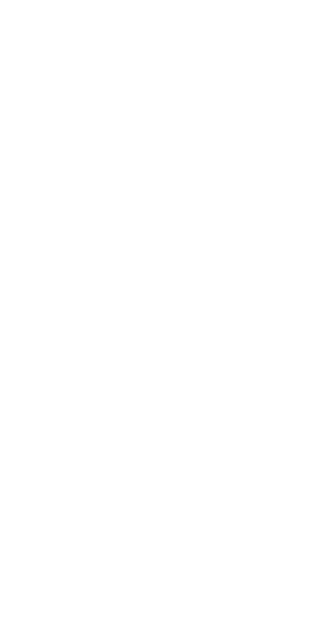 scroll, scrollTop: 0, scrollLeft: 0, axis: both 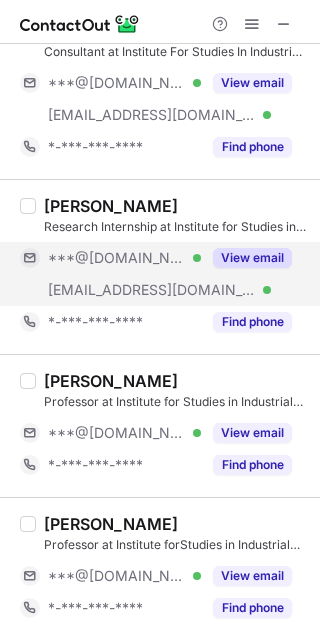 click on "View email" at bounding box center (252, 258) 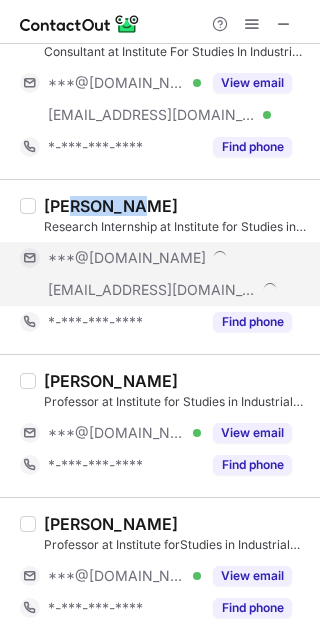 scroll, scrollTop: 3272, scrollLeft: 0, axis: vertical 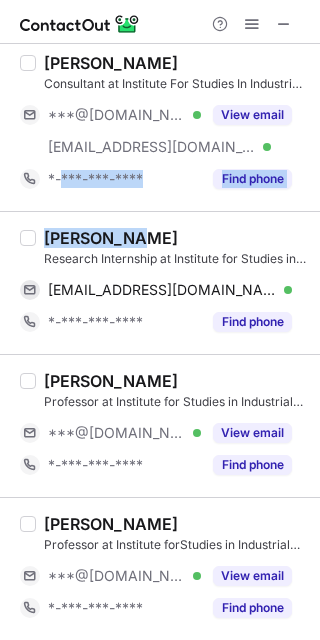 drag, startPoint x: 120, startPoint y: 211, endPoint x: 58, endPoint y: 203, distance: 62.514 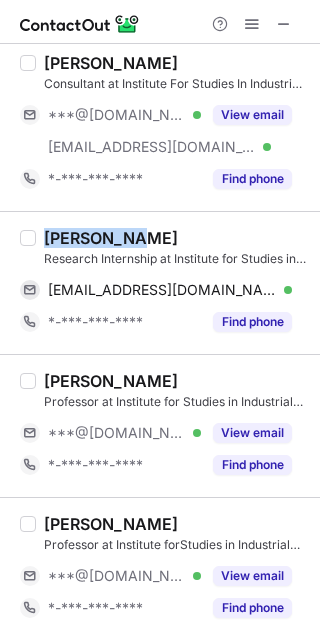 drag, startPoint x: 120, startPoint y: 236, endPoint x: 42, endPoint y: 235, distance: 78.00641 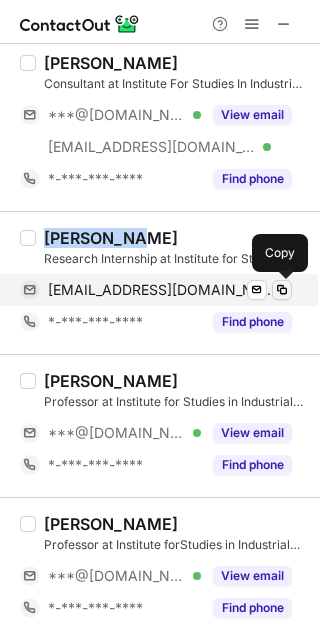 click at bounding box center (282, 290) 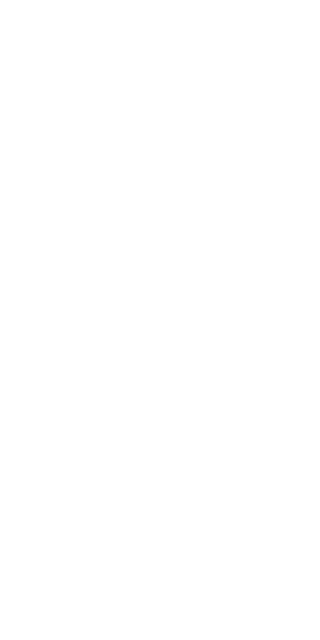 scroll, scrollTop: 0, scrollLeft: 0, axis: both 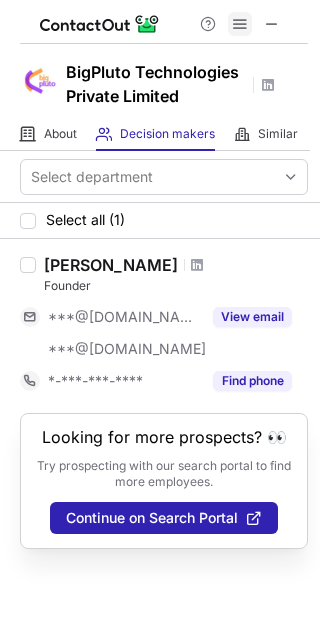drag, startPoint x: 261, startPoint y: 22, endPoint x: 241, endPoint y: 27, distance: 20.615528 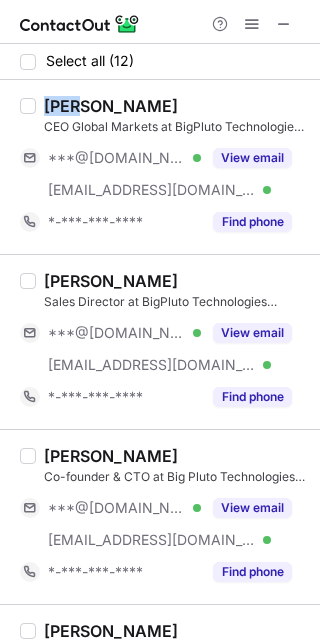 drag, startPoint x: 78, startPoint y: 105, endPoint x: 44, endPoint y: 96, distance: 35.17101 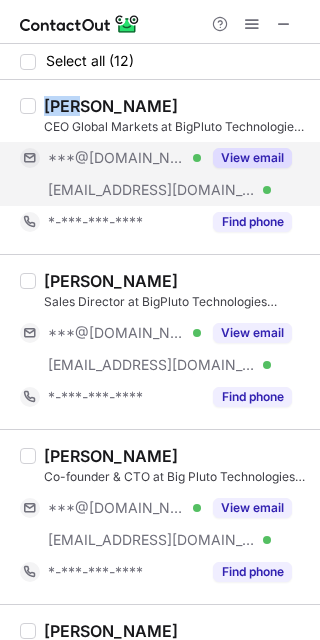 copy on "Ravi" 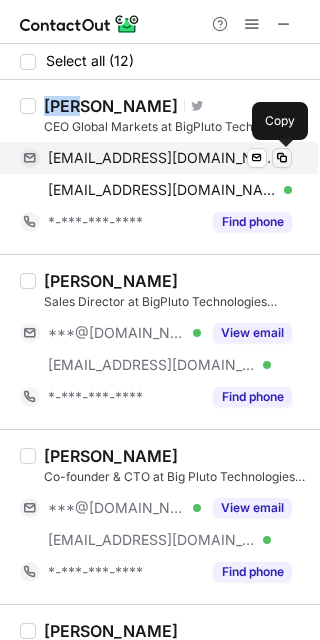 click at bounding box center (282, 158) 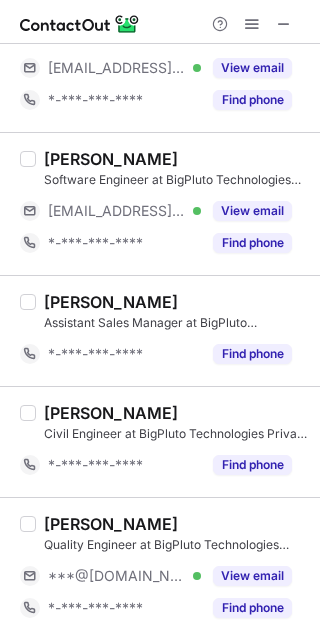 scroll, scrollTop: 1111, scrollLeft: 0, axis: vertical 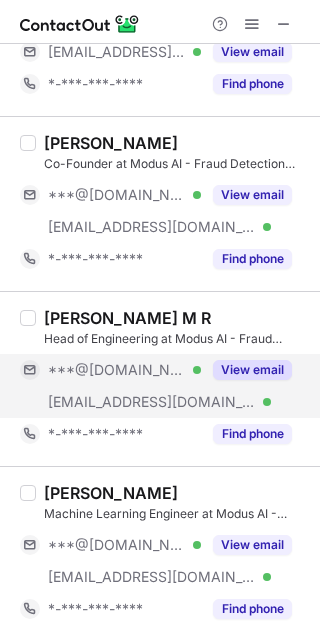 click on "View email" at bounding box center (252, 370) 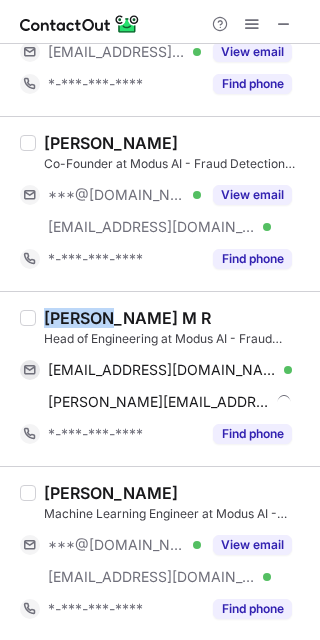 drag, startPoint x: 106, startPoint y: 313, endPoint x: 44, endPoint y: 318, distance: 62.201286 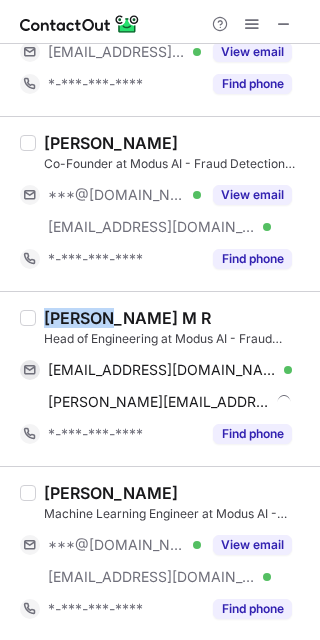 click on "Vamshi Krishna M R" at bounding box center (127, 318) 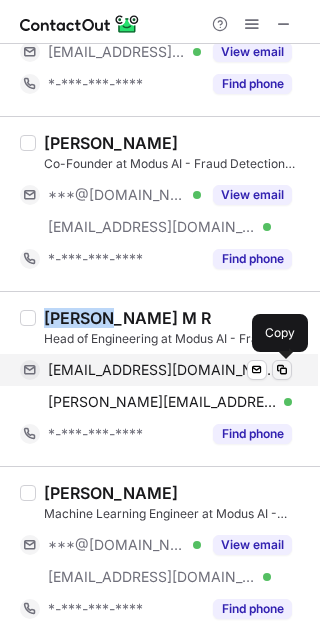click at bounding box center (282, 370) 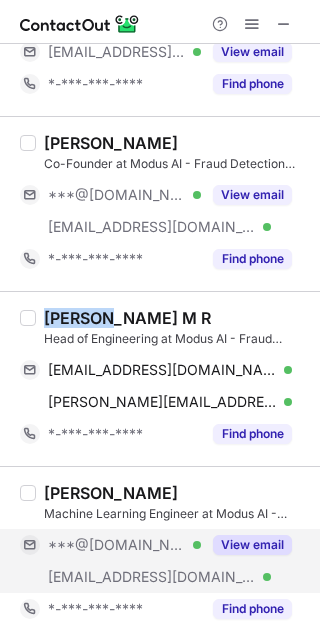 drag, startPoint x: 245, startPoint y: 543, endPoint x: 199, endPoint y: 537, distance: 46.389652 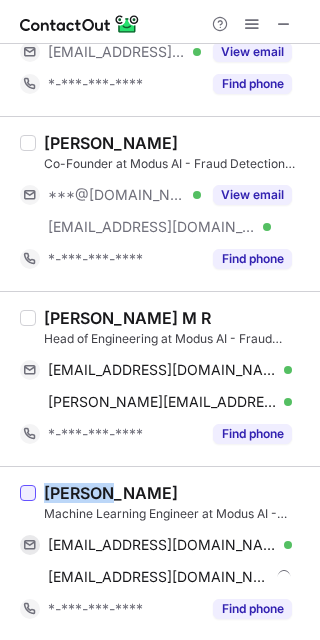 drag, startPoint x: 99, startPoint y: 486, endPoint x: 32, endPoint y: 485, distance: 67.00746 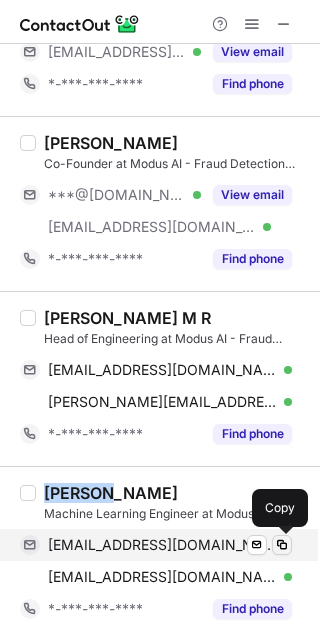 click at bounding box center (282, 545) 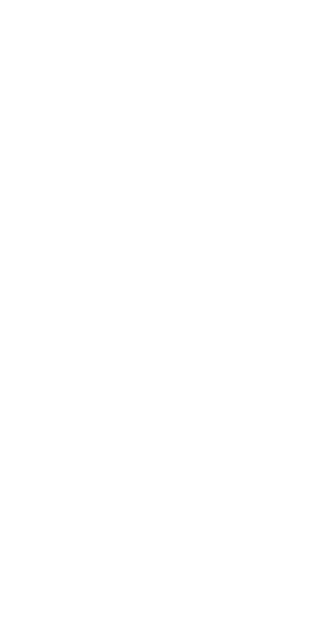 scroll, scrollTop: 0, scrollLeft: 0, axis: both 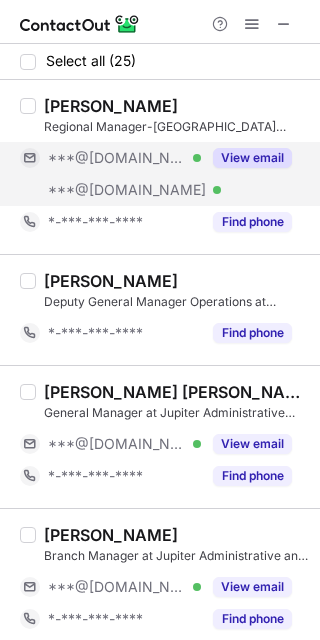 click on "View email" at bounding box center [252, 158] 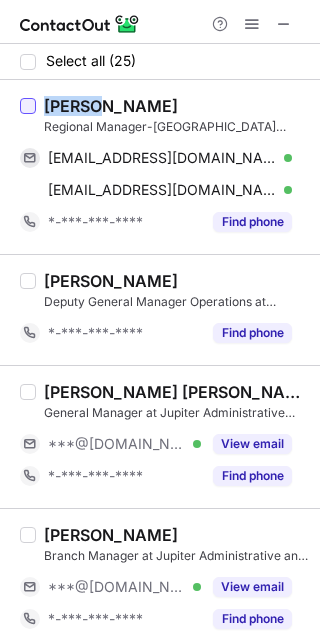 drag, startPoint x: 98, startPoint y: 103, endPoint x: 33, endPoint y: 102, distance: 65.00769 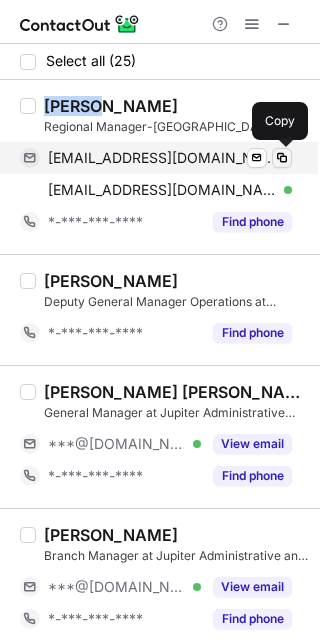 click at bounding box center [282, 158] 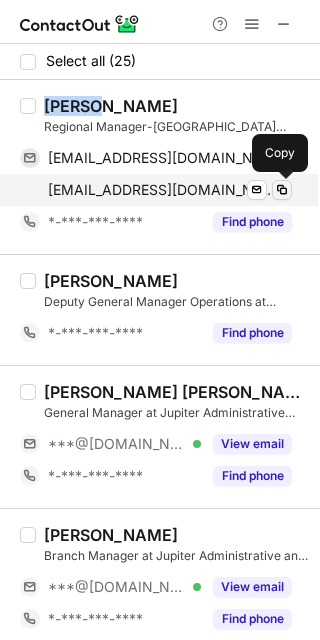 click at bounding box center (282, 190) 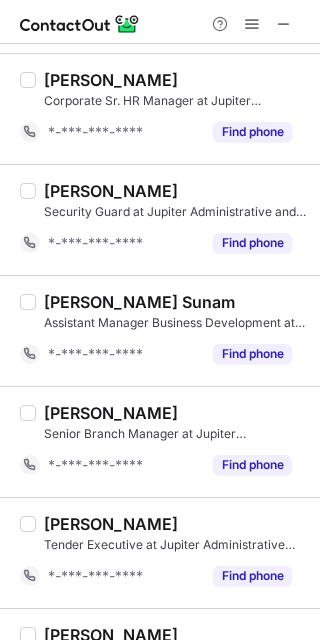 scroll, scrollTop: 777, scrollLeft: 0, axis: vertical 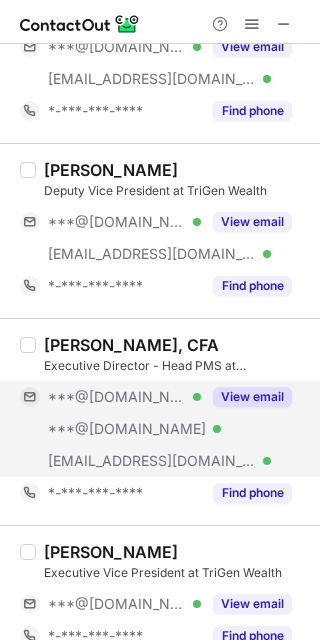 drag, startPoint x: 230, startPoint y: 390, endPoint x: 86, endPoint y: 358, distance: 147.51271 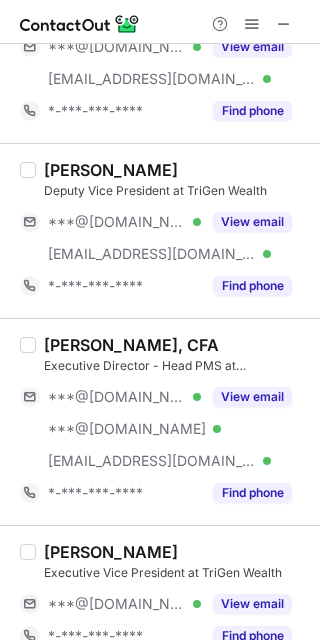 click on "View email" at bounding box center [252, 397] 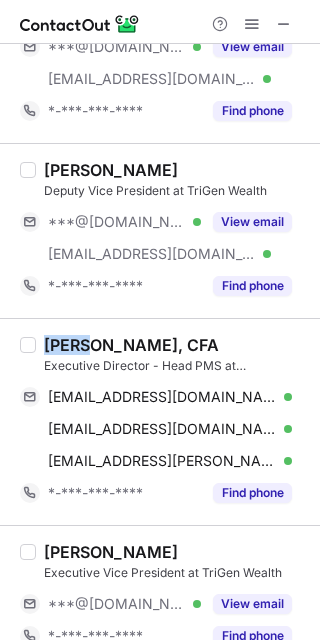drag, startPoint x: 86, startPoint y: 347, endPoint x: 44, endPoint y: 341, distance: 42.426407 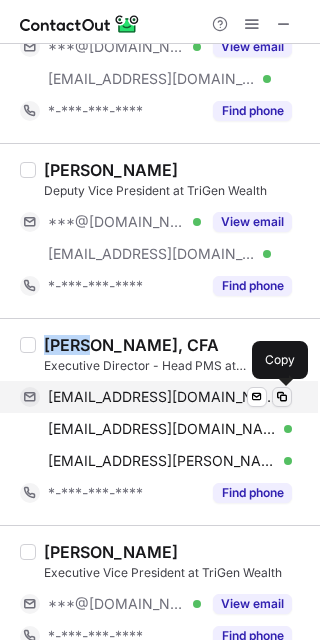 click at bounding box center [282, 397] 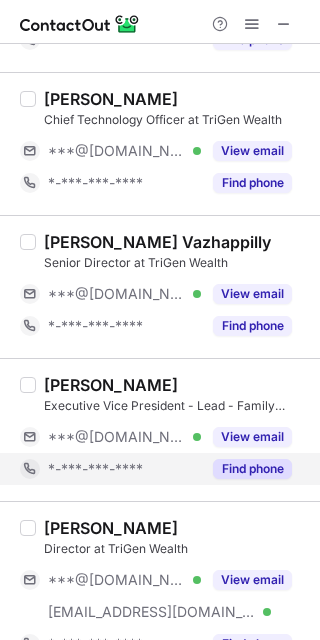 scroll, scrollTop: 888, scrollLeft: 0, axis: vertical 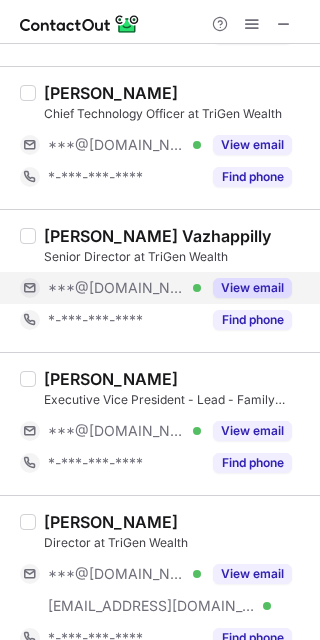 drag, startPoint x: 226, startPoint y: 288, endPoint x: 213, endPoint y: 283, distance: 13.928389 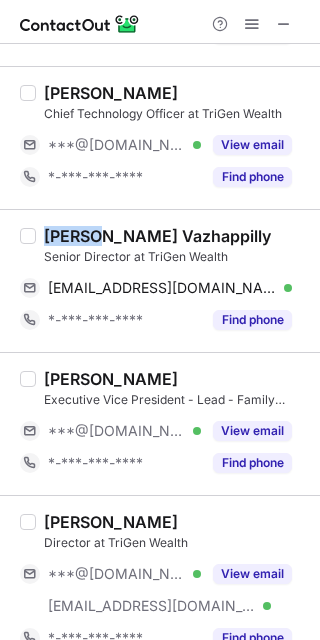 drag, startPoint x: 90, startPoint y: 237, endPoint x: 38, endPoint y: 232, distance: 52.23983 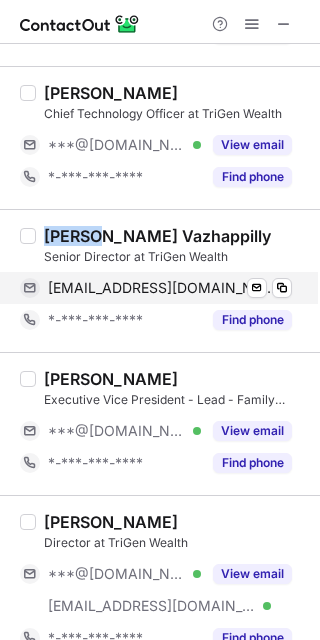 copy on "Lixon" 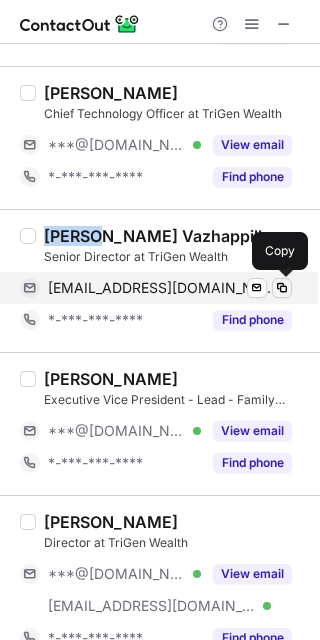 click at bounding box center (282, 288) 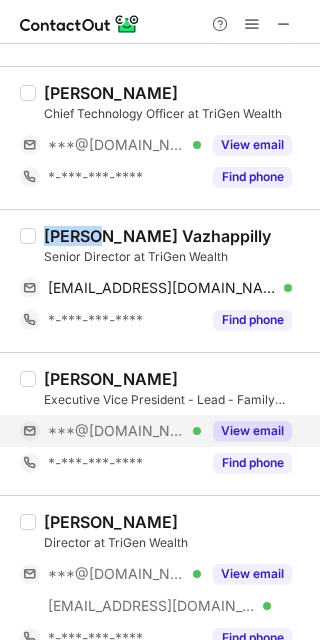 click on "View email" at bounding box center [252, 431] 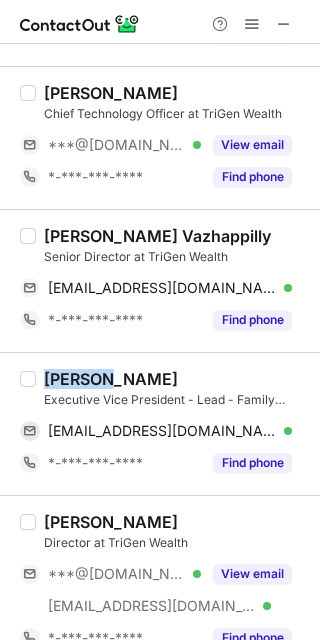 drag, startPoint x: 102, startPoint y: 378, endPoint x: 43, endPoint y: 373, distance: 59.211487 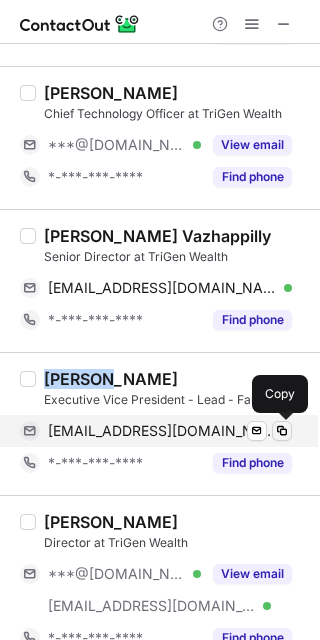 click at bounding box center [282, 431] 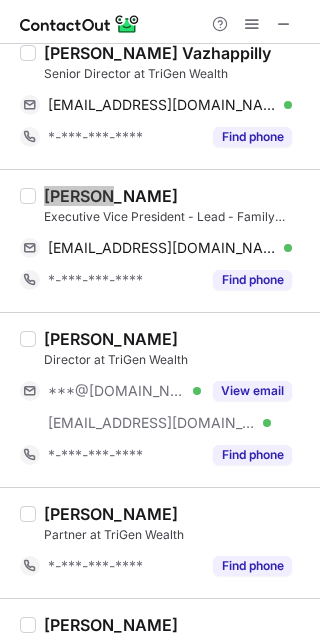 scroll, scrollTop: 1111, scrollLeft: 0, axis: vertical 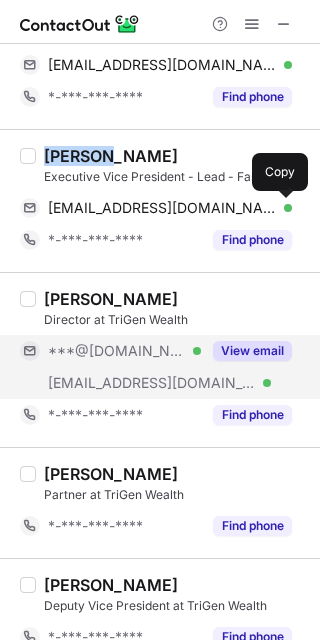 click on "View email" at bounding box center (252, 351) 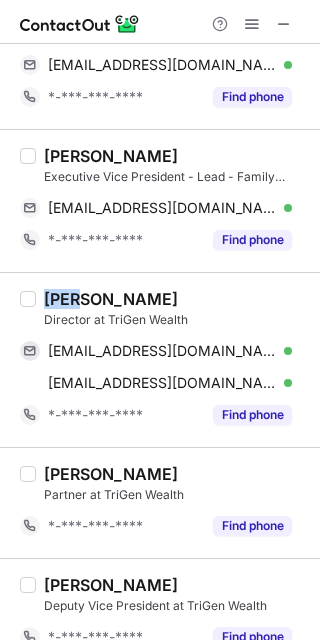 drag, startPoint x: 71, startPoint y: 293, endPoint x: 40, endPoint y: 297, distance: 31.257 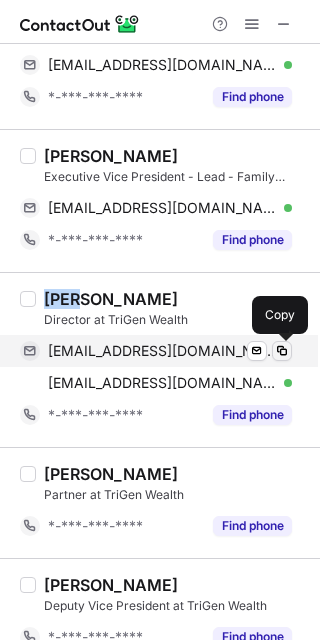 click at bounding box center [282, 351] 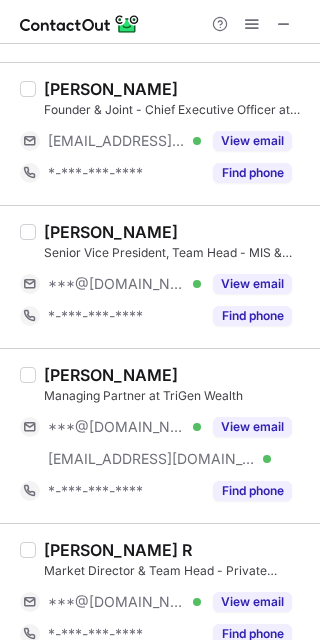 scroll, scrollTop: 1888, scrollLeft: 0, axis: vertical 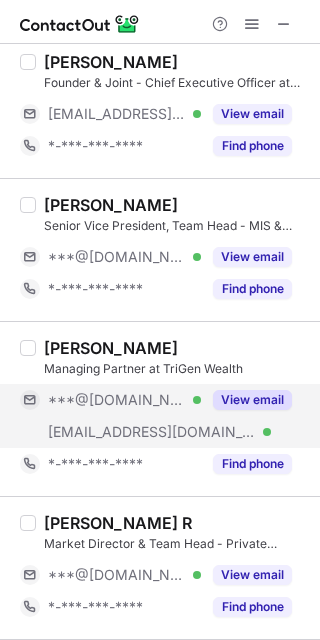 click on "View email" at bounding box center [252, 400] 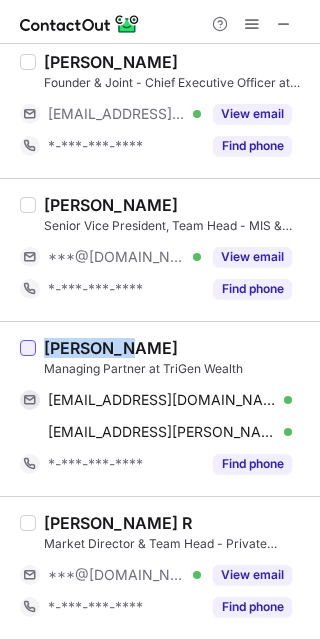 drag, startPoint x: 92, startPoint y: 348, endPoint x: 33, endPoint y: 348, distance: 59 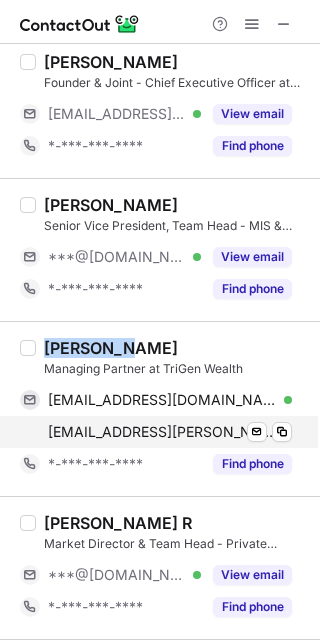 copy on "Priyanka" 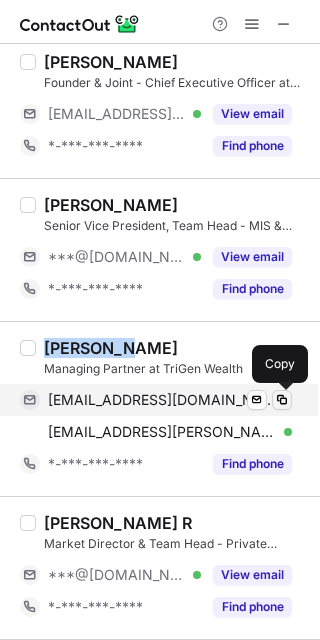 click at bounding box center [282, 400] 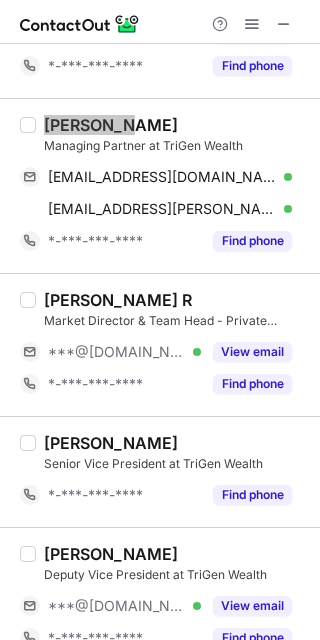 scroll, scrollTop: 2222, scrollLeft: 0, axis: vertical 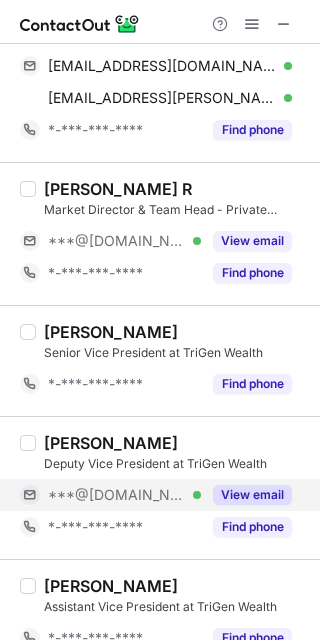 click on "View email" at bounding box center [252, 495] 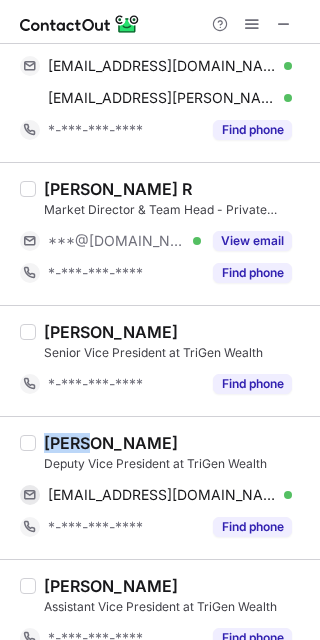 drag, startPoint x: 82, startPoint y: 441, endPoint x: 38, endPoint y: 445, distance: 44.181442 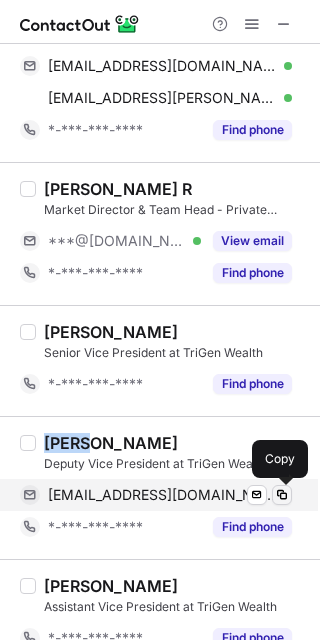 click at bounding box center [282, 495] 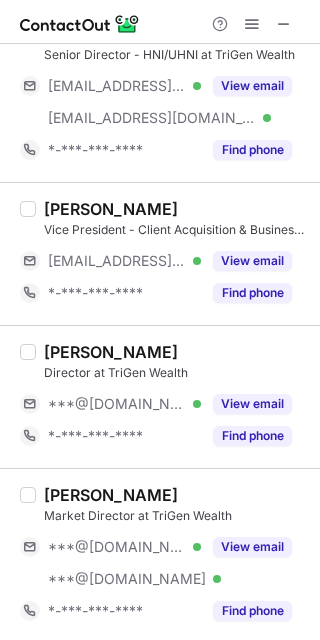 scroll, scrollTop: 3175, scrollLeft: 0, axis: vertical 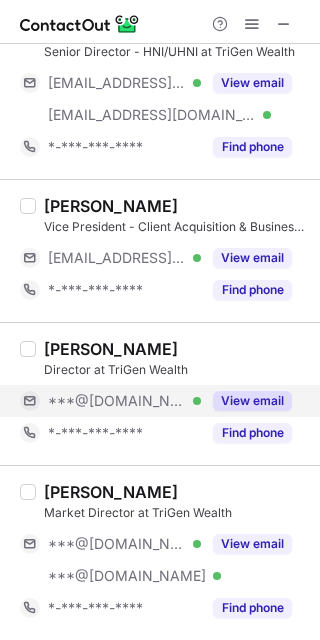 click on "View email" at bounding box center [252, 401] 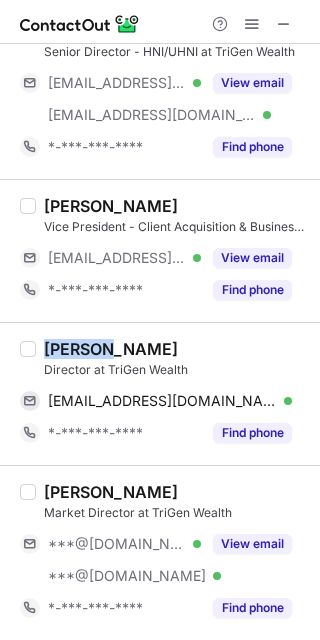drag, startPoint x: 76, startPoint y: 348, endPoint x: 44, endPoint y: 350, distance: 32.06244 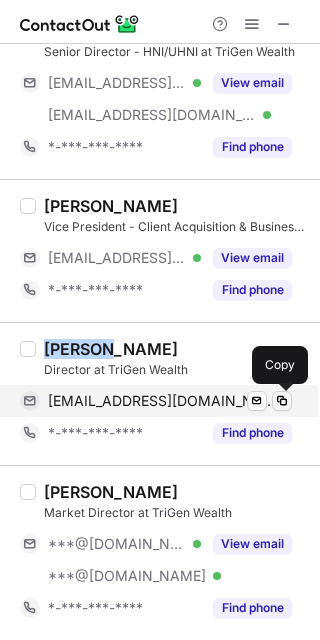 click at bounding box center (282, 401) 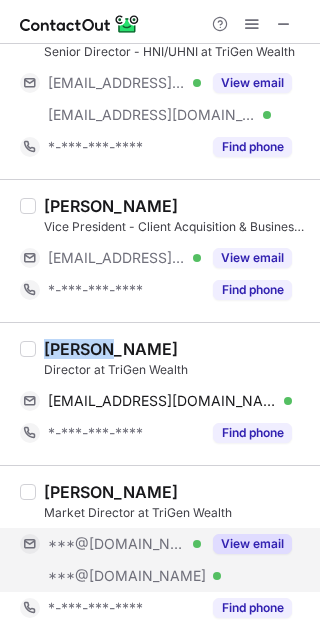 click on "View email" at bounding box center (252, 544) 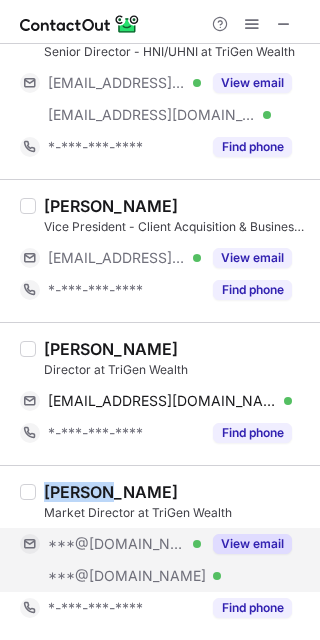 drag, startPoint x: 110, startPoint y: 495, endPoint x: 44, endPoint y: 495, distance: 66 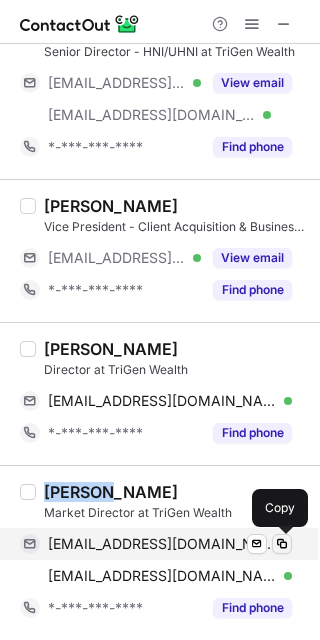 click at bounding box center (282, 544) 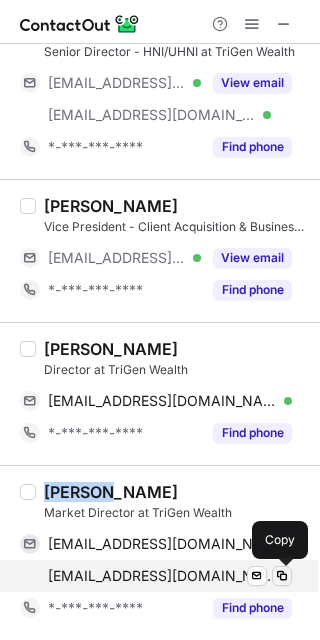 click at bounding box center (282, 576) 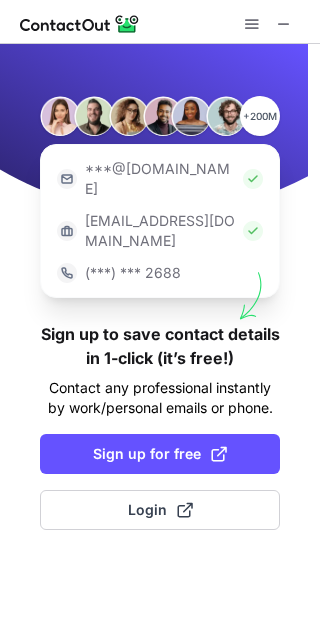scroll, scrollTop: 0, scrollLeft: 0, axis: both 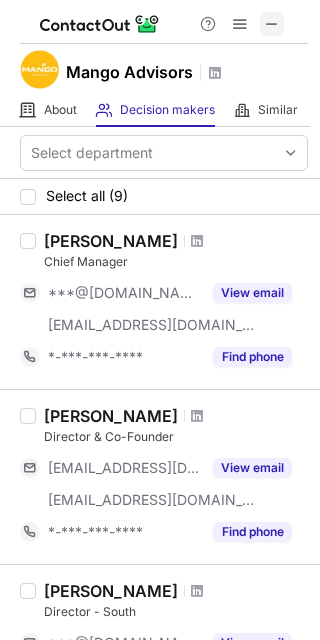 click at bounding box center (272, 24) 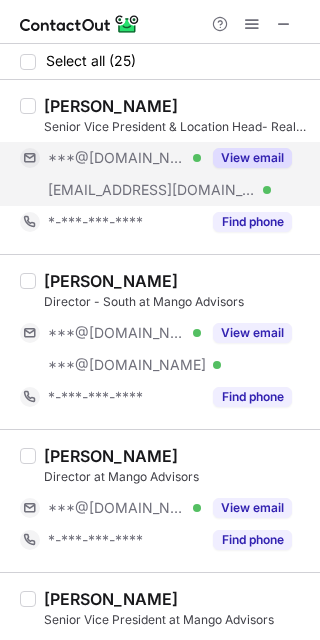 drag, startPoint x: 222, startPoint y: 150, endPoint x: 175, endPoint y: 142, distance: 47.67599 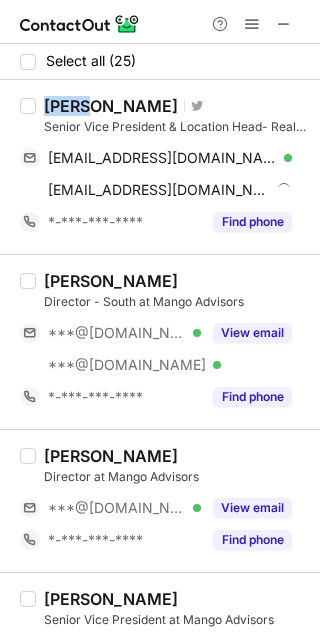 drag, startPoint x: 83, startPoint y: 106, endPoint x: 38, endPoint y: 105, distance: 45.01111 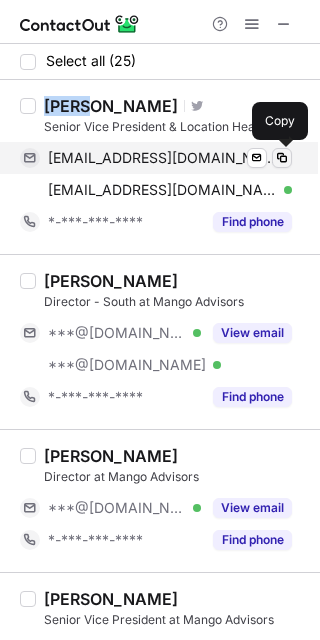 click at bounding box center [282, 158] 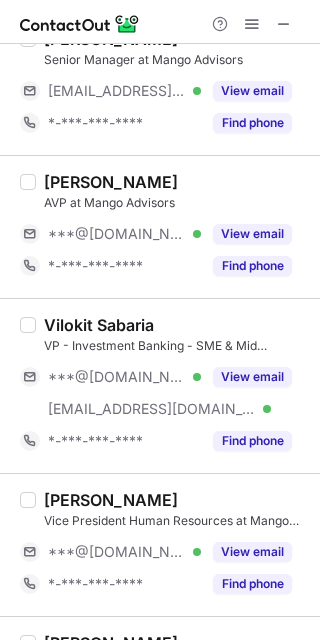 scroll, scrollTop: 2222, scrollLeft: 0, axis: vertical 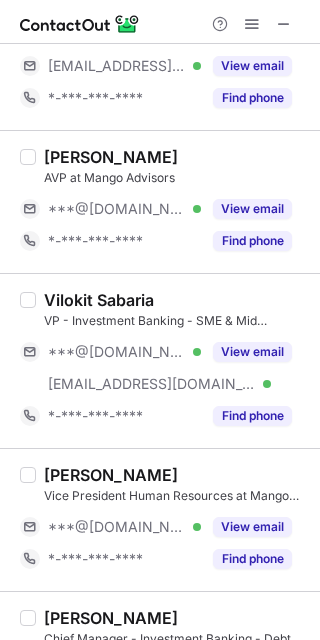 drag, startPoint x: 243, startPoint y: 338, endPoint x: 157, endPoint y: 330, distance: 86.37129 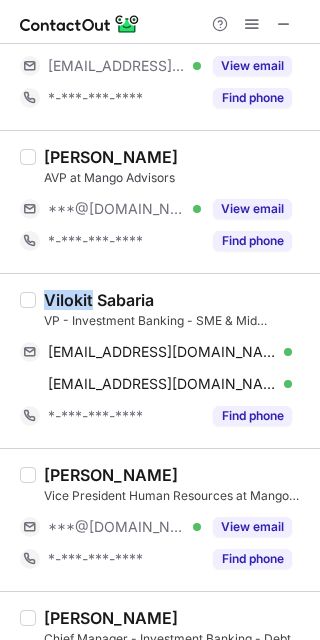 drag, startPoint x: 95, startPoint y: 302, endPoint x: 46, endPoint y: 303, distance: 49.010204 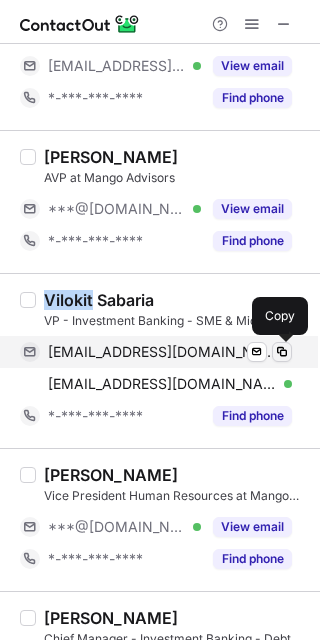 click at bounding box center (282, 352) 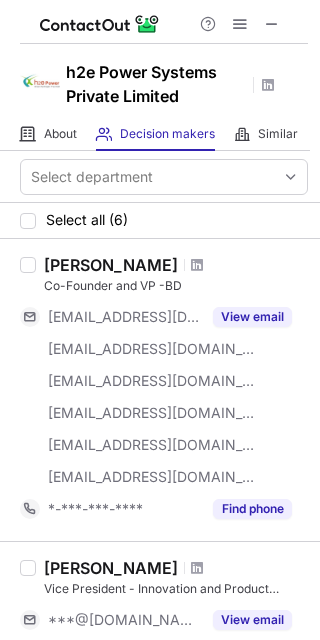 scroll, scrollTop: 0, scrollLeft: 0, axis: both 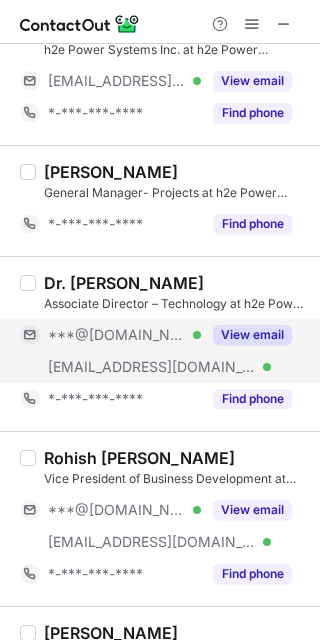 drag, startPoint x: 233, startPoint y: 333, endPoint x: 171, endPoint y: 309, distance: 66.48308 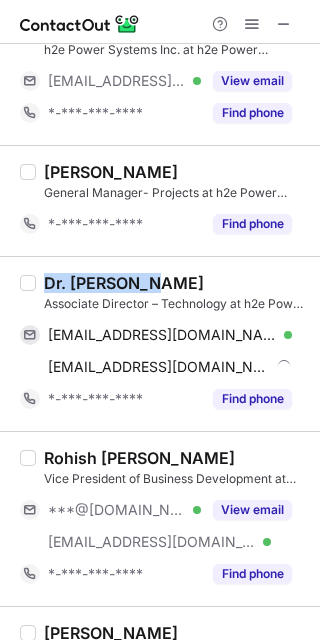 drag, startPoint x: 133, startPoint y: 280, endPoint x: 42, endPoint y: 280, distance: 91 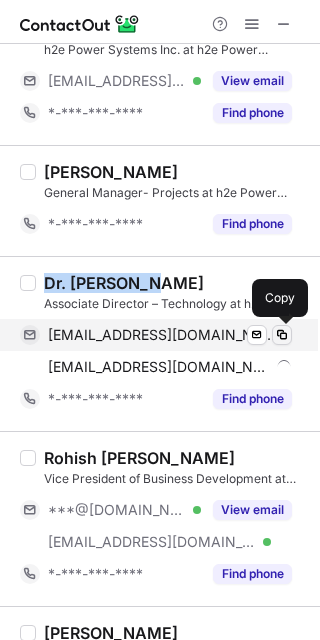 click at bounding box center [282, 335] 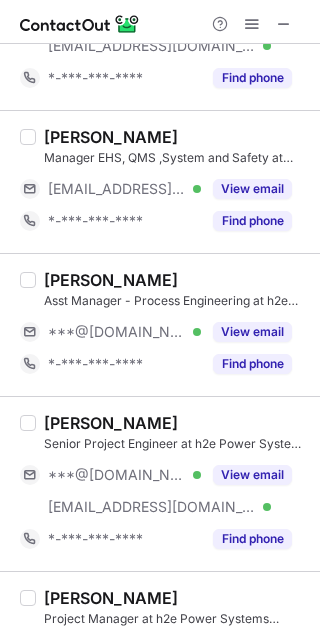 scroll, scrollTop: 2333, scrollLeft: 0, axis: vertical 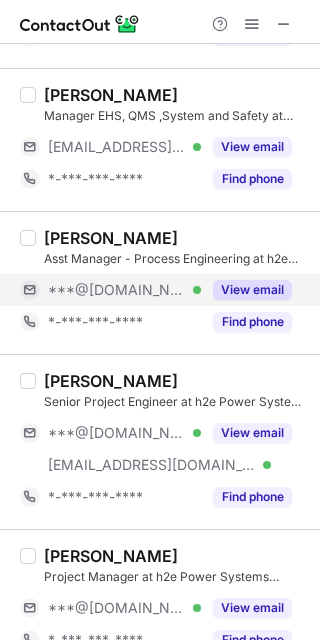 click on "View email" at bounding box center (246, 290) 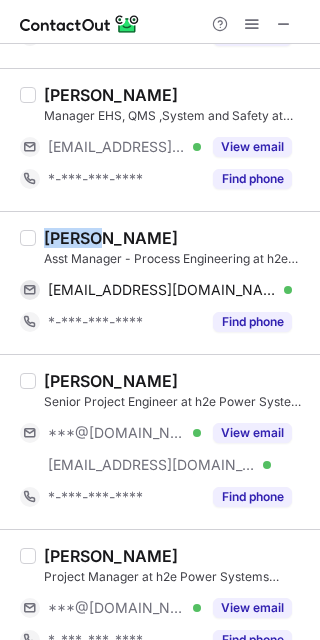 drag, startPoint x: 95, startPoint y: 237, endPoint x: 38, endPoint y: 236, distance: 57.00877 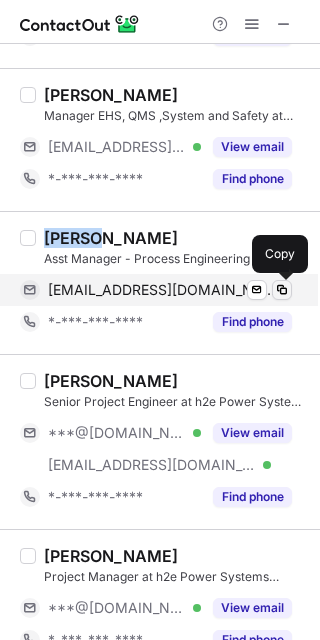 click at bounding box center (282, 290) 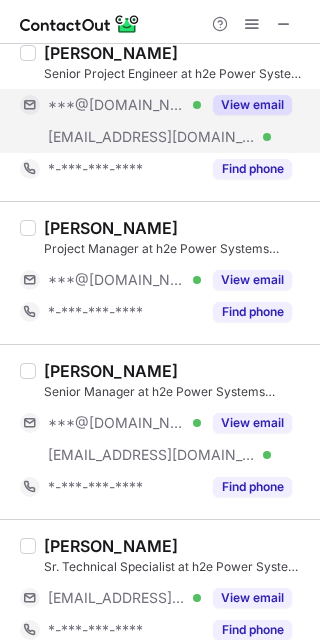 scroll, scrollTop: 2666, scrollLeft: 0, axis: vertical 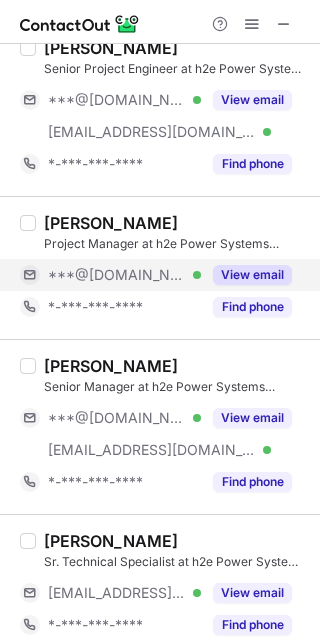 click on "View email" at bounding box center (252, 275) 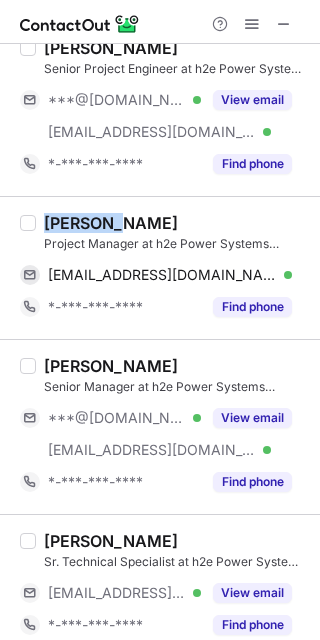 drag, startPoint x: 132, startPoint y: 223, endPoint x: 42, endPoint y: 220, distance: 90.04999 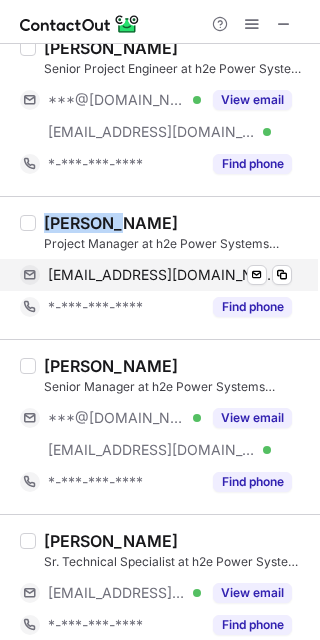 copy on "SANOWAR" 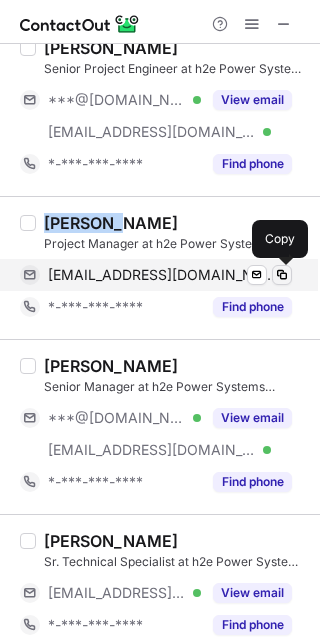 click at bounding box center [282, 275] 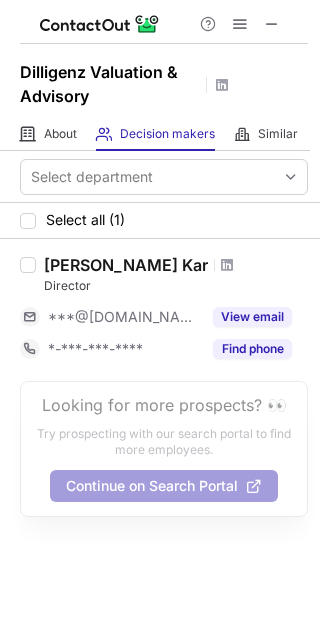 scroll, scrollTop: 0, scrollLeft: 0, axis: both 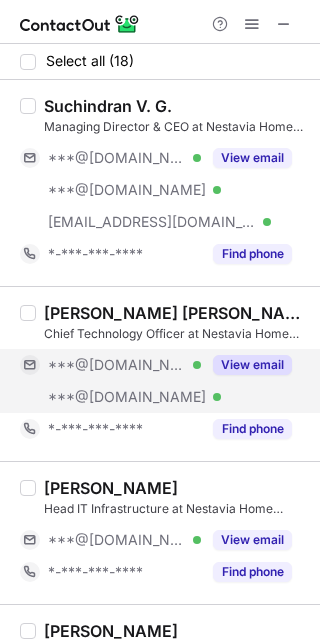 drag, startPoint x: 228, startPoint y: 366, endPoint x: 210, endPoint y: 362, distance: 18.439089 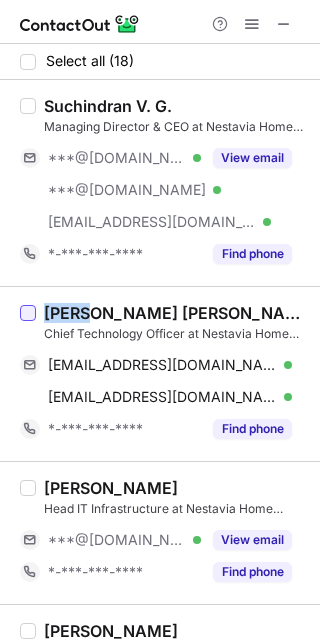 drag, startPoint x: 80, startPoint y: 314, endPoint x: 32, endPoint y: 314, distance: 48 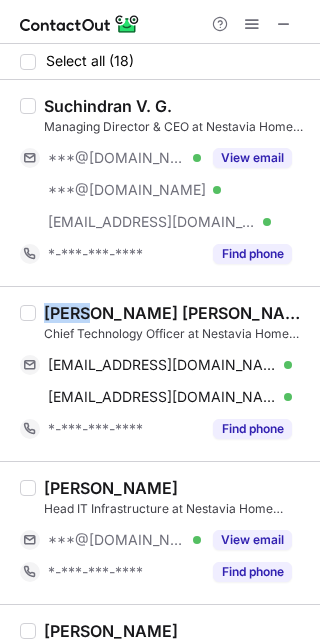 copy on "[PERSON_NAME]" 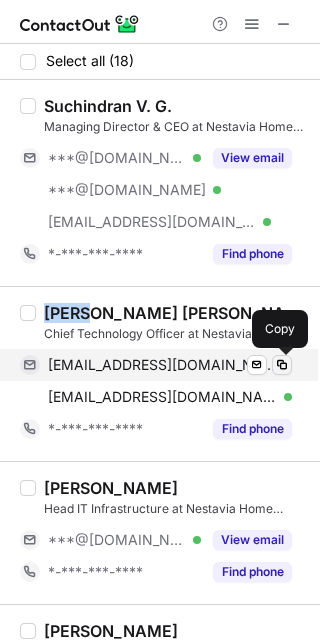 click at bounding box center (282, 365) 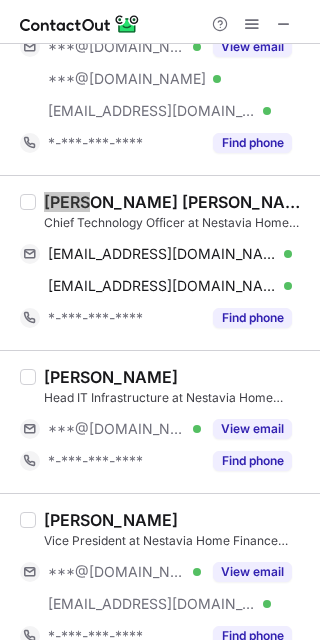 scroll, scrollTop: 222, scrollLeft: 0, axis: vertical 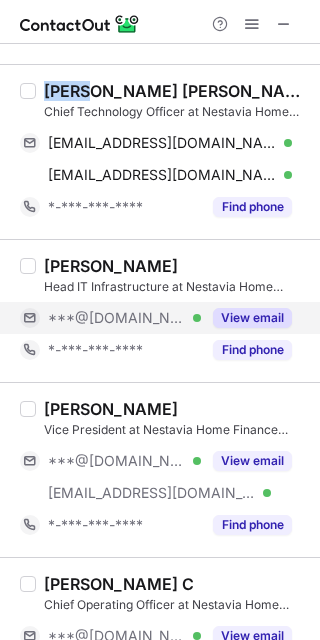 click on "View email" at bounding box center (252, 318) 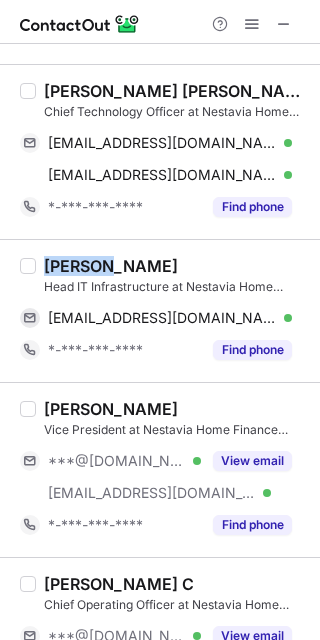 drag, startPoint x: 105, startPoint y: 268, endPoint x: 47, endPoint y: 268, distance: 58 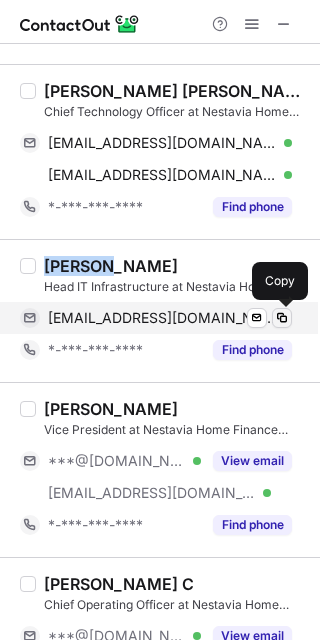 click at bounding box center (282, 318) 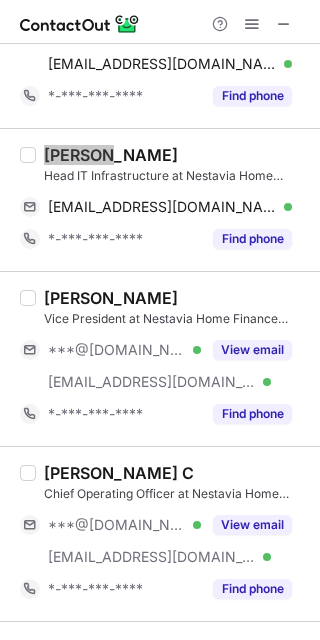 scroll, scrollTop: 444, scrollLeft: 0, axis: vertical 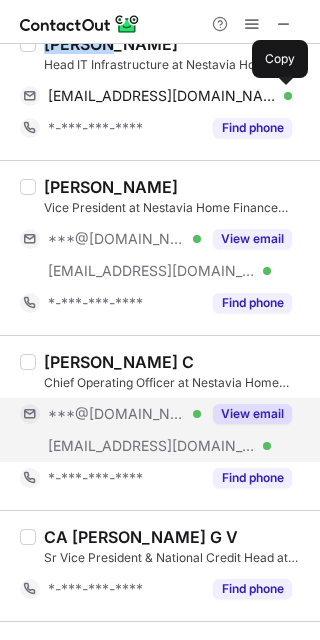 drag, startPoint x: 242, startPoint y: 407, endPoint x: 192, endPoint y: 397, distance: 50.990196 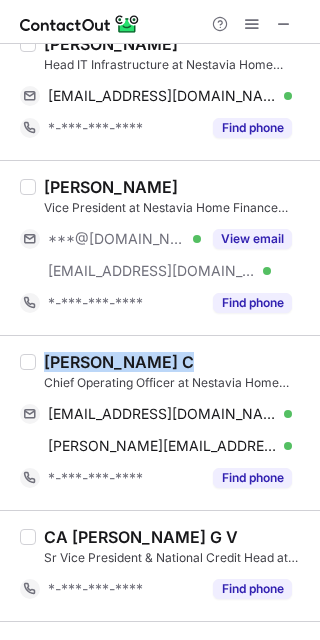 drag, startPoint x: 182, startPoint y: 361, endPoint x: 38, endPoint y: 357, distance: 144.05554 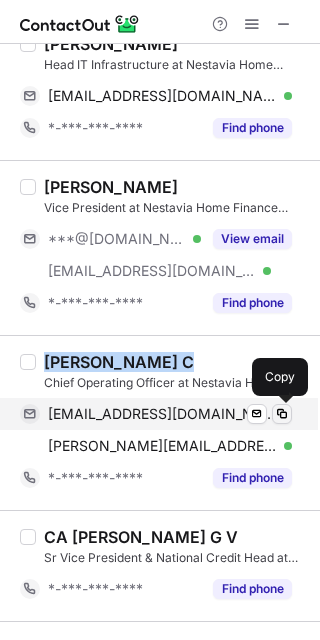 click at bounding box center (282, 414) 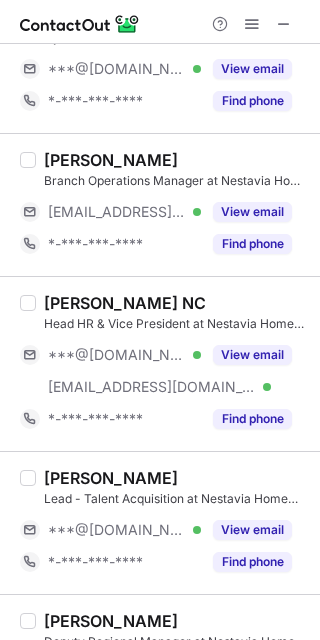 scroll, scrollTop: 1111, scrollLeft: 0, axis: vertical 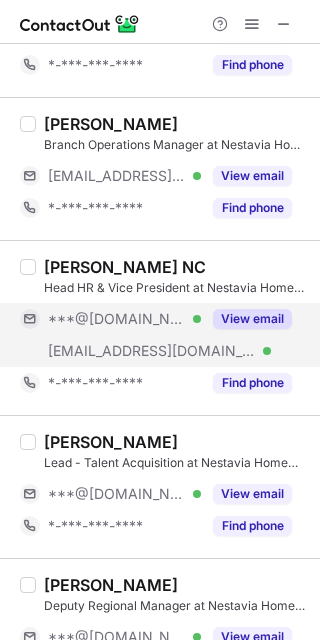 click on "View email" at bounding box center [252, 319] 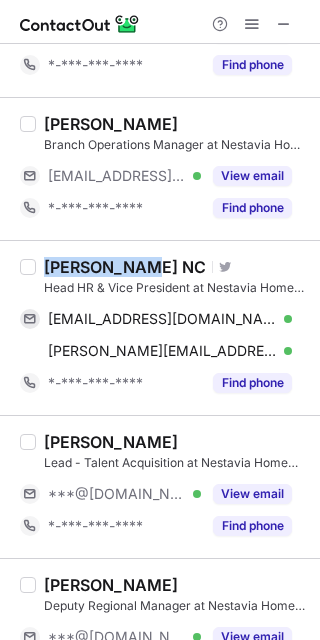 drag, startPoint x: 115, startPoint y: 271, endPoint x: 38, endPoint y: 270, distance: 77.00649 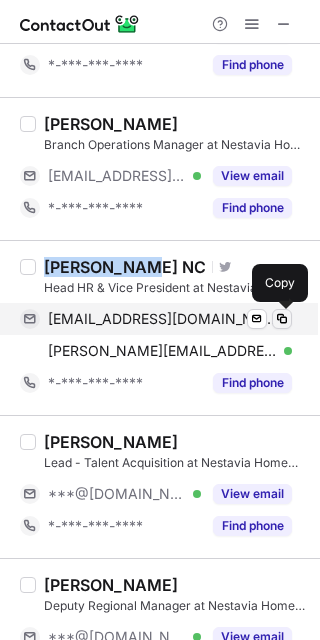 click at bounding box center (282, 319) 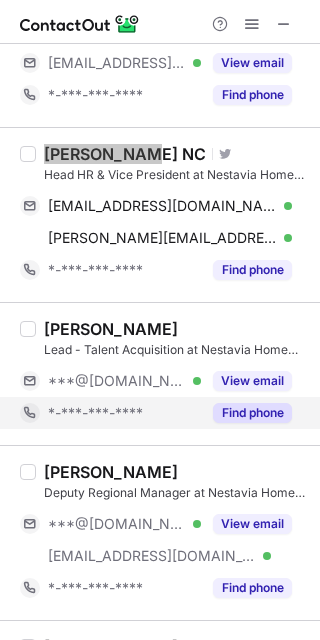 scroll, scrollTop: 1222, scrollLeft: 0, axis: vertical 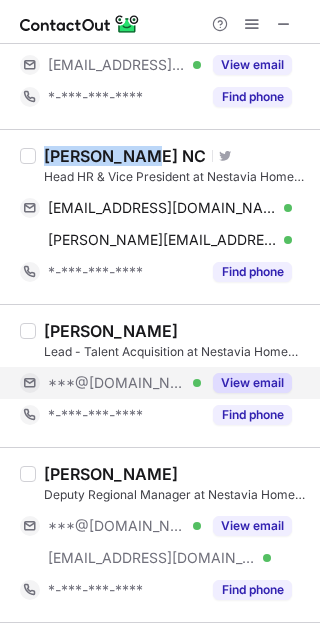 click on "View email" at bounding box center (252, 383) 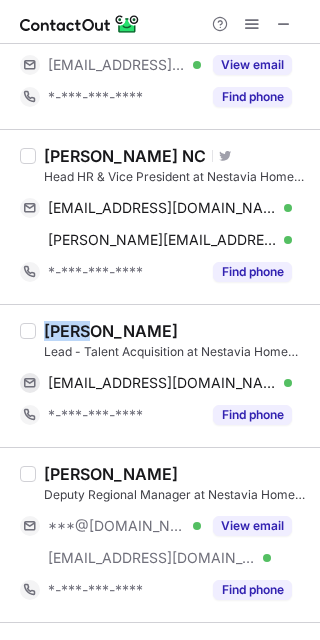 drag, startPoint x: 74, startPoint y: 328, endPoint x: 43, endPoint y: 326, distance: 31.06445 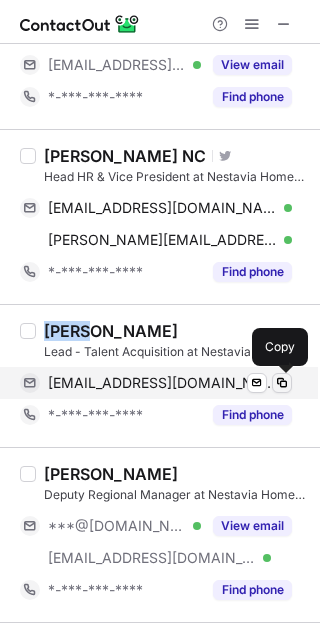 click at bounding box center (282, 383) 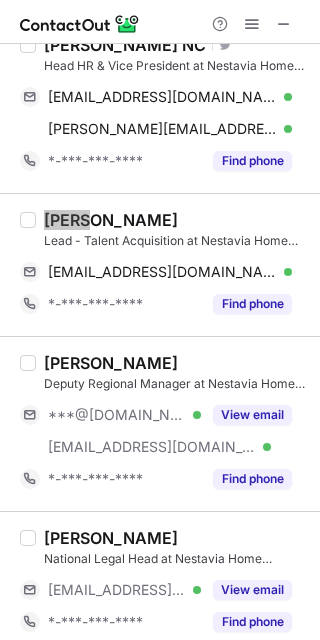 scroll, scrollTop: 1444, scrollLeft: 0, axis: vertical 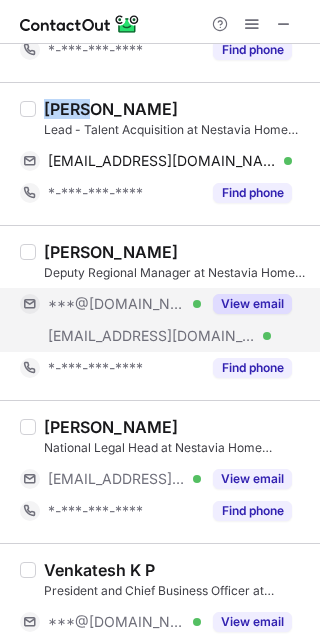 click on "View email" at bounding box center [252, 304] 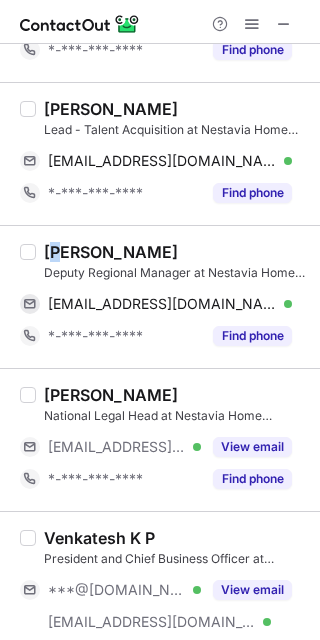 drag, startPoint x: 68, startPoint y: 257, endPoint x: 57, endPoint y: 257, distance: 11 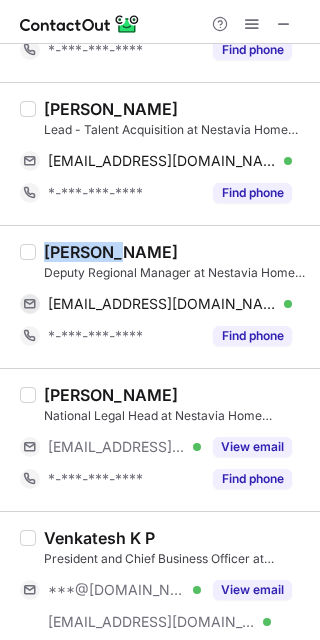 drag, startPoint x: 110, startPoint y: 251, endPoint x: 42, endPoint y: 247, distance: 68.117546 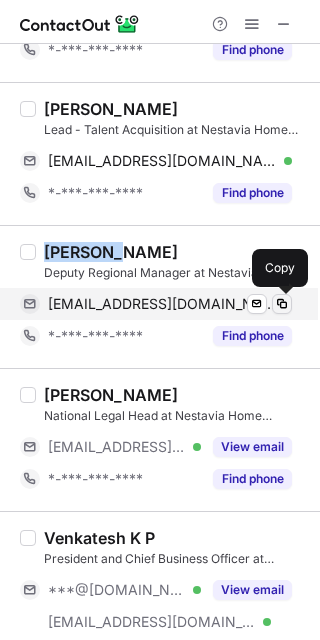 click at bounding box center [282, 304] 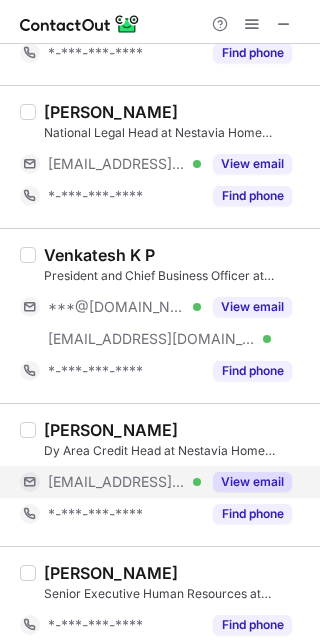 scroll, scrollTop: 1777, scrollLeft: 0, axis: vertical 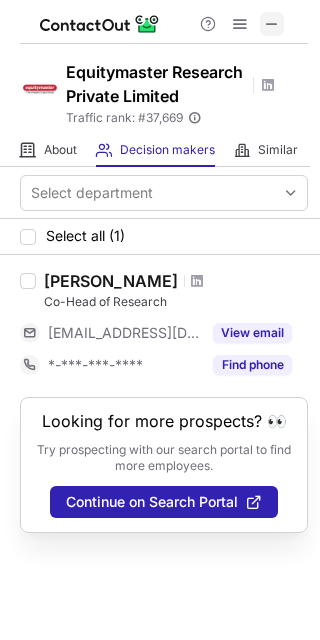 click at bounding box center [272, 24] 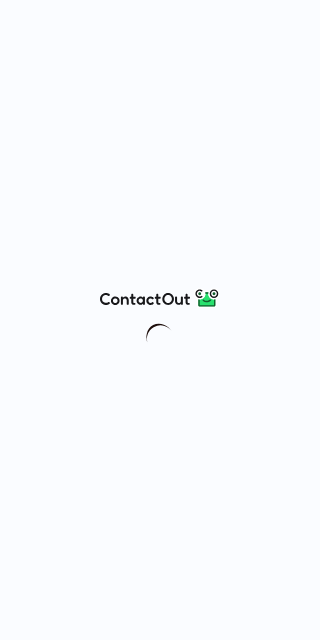 scroll, scrollTop: 0, scrollLeft: 0, axis: both 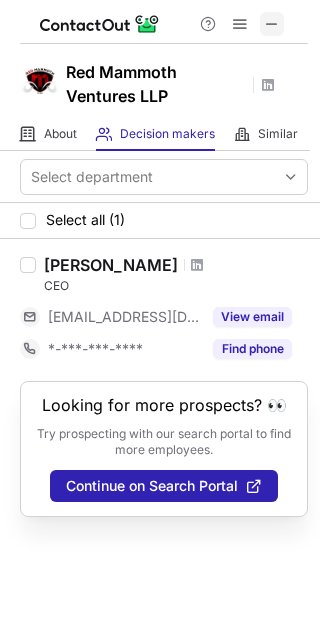 click at bounding box center (272, 24) 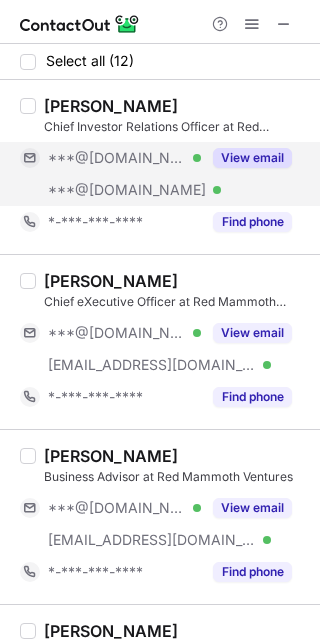 click on "View email" at bounding box center (252, 158) 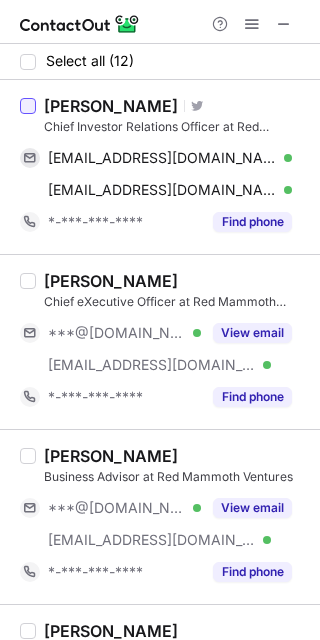 drag, startPoint x: 182, startPoint y: 103, endPoint x: 23, endPoint y: 105, distance: 159.01257 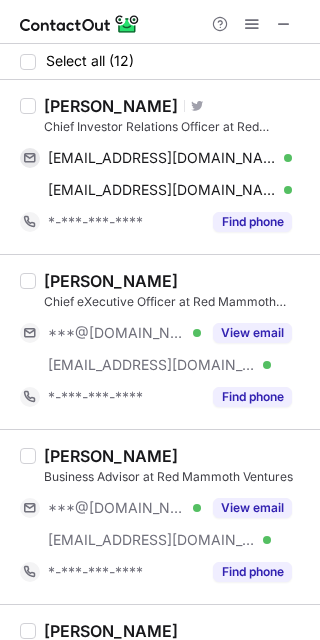 copy on "Balasubramanian" 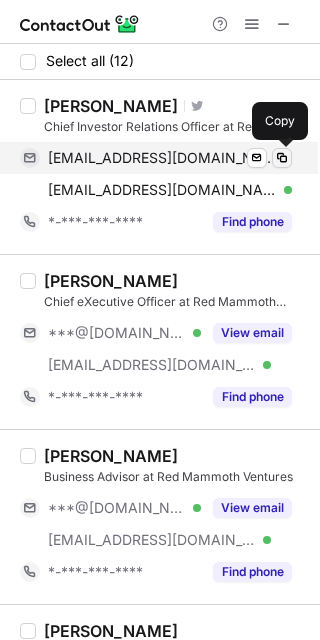 click at bounding box center (282, 158) 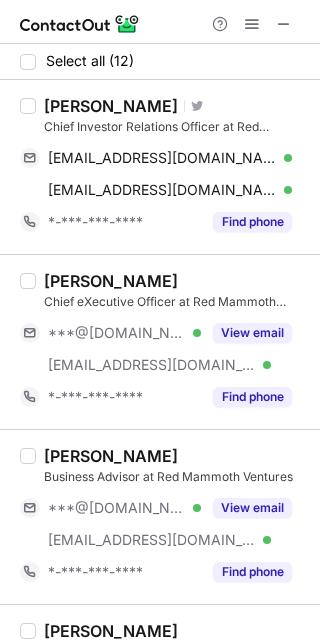 type 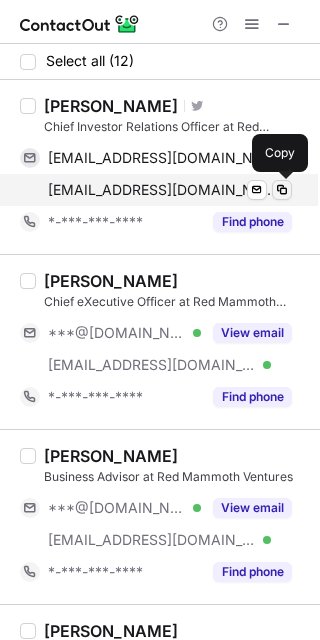 click at bounding box center [282, 190] 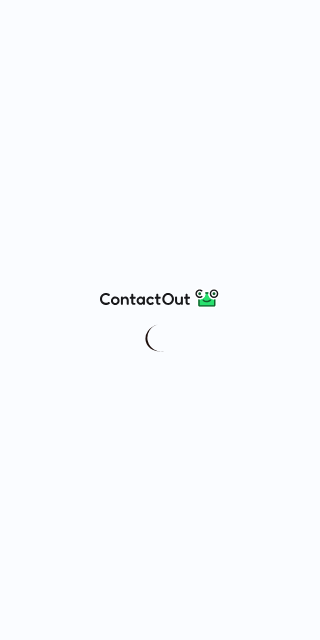 scroll, scrollTop: 0, scrollLeft: 0, axis: both 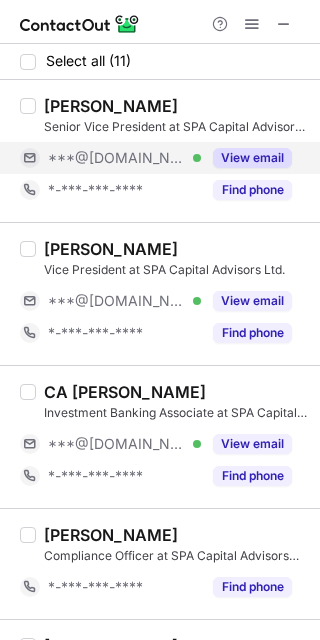 drag, startPoint x: 253, startPoint y: 161, endPoint x: 111, endPoint y: 130, distance: 145.34442 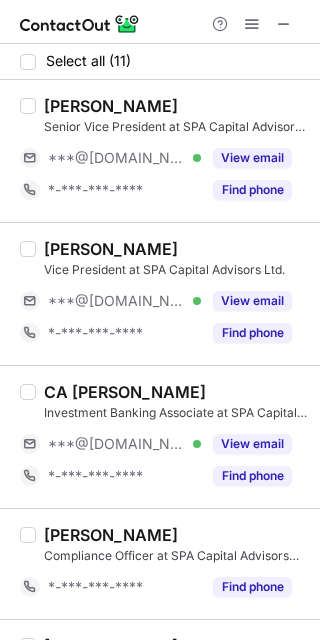 click on "View email" at bounding box center [252, 158] 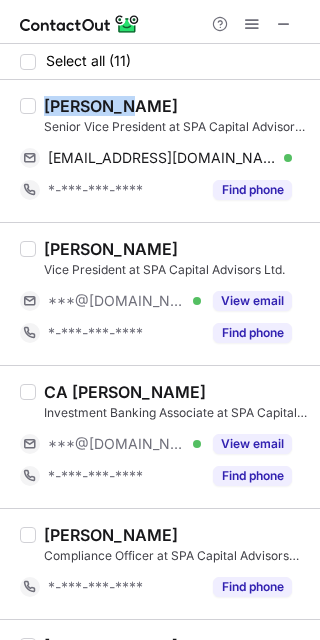drag, startPoint x: 119, startPoint y: 111, endPoint x: 41, endPoint y: 107, distance: 78.10249 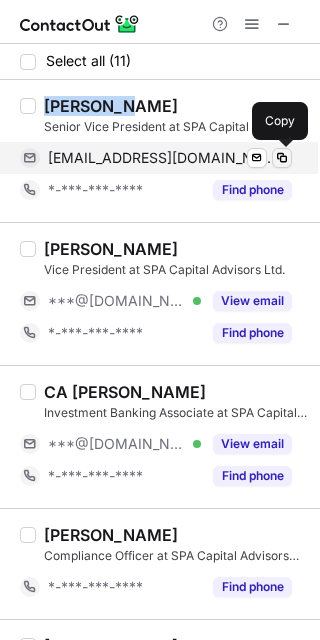click at bounding box center [282, 158] 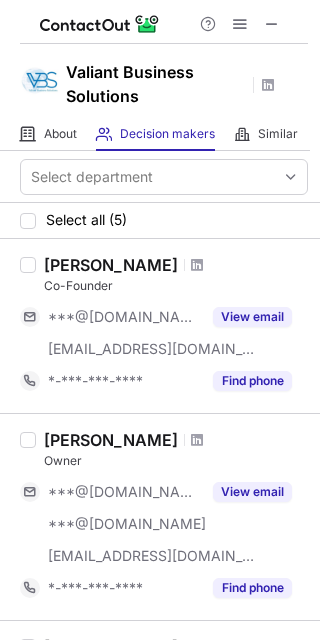 scroll, scrollTop: 0, scrollLeft: 0, axis: both 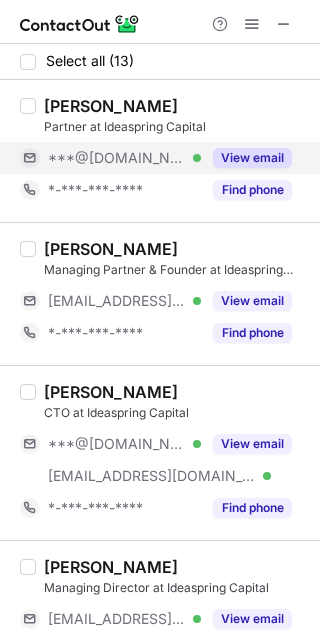 click on "View email" at bounding box center [252, 158] 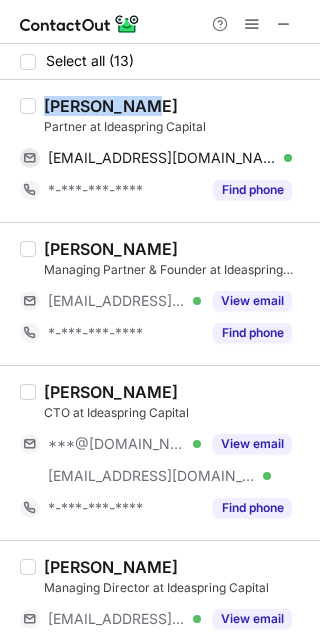 drag, startPoint x: 127, startPoint y: 105, endPoint x: 42, endPoint y: 103, distance: 85.02353 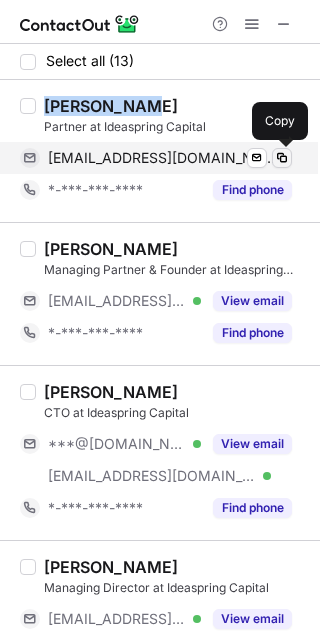 click at bounding box center [282, 158] 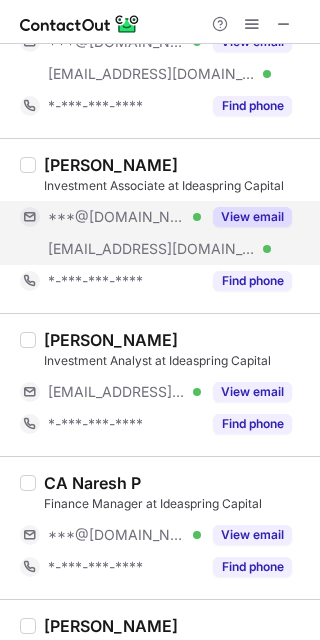 scroll, scrollTop: 1555, scrollLeft: 0, axis: vertical 